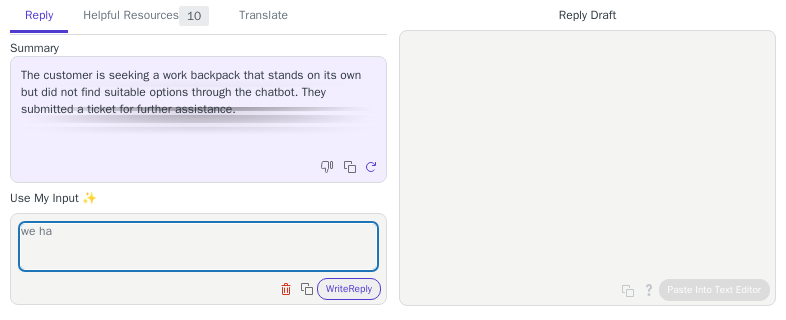 scroll, scrollTop: 0, scrollLeft: 0, axis: both 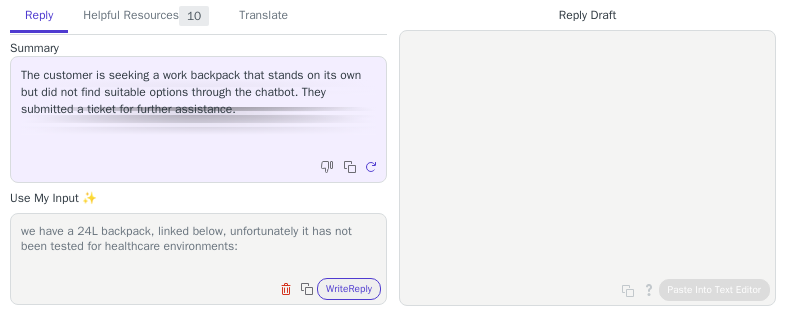 paste on "https://www.urbanarmorgear.com/products/standard-issue-24-liter-back-pack/" 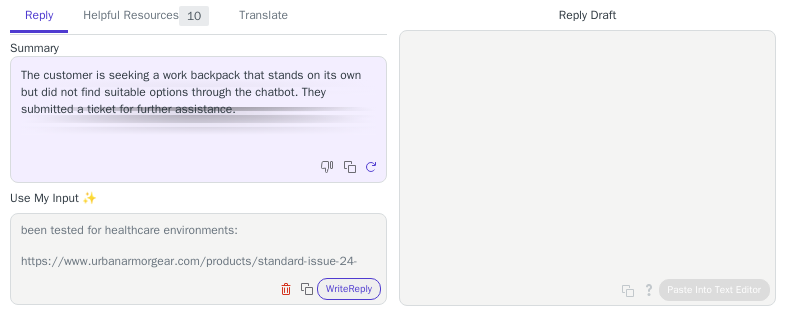 scroll, scrollTop: 31, scrollLeft: 0, axis: vertical 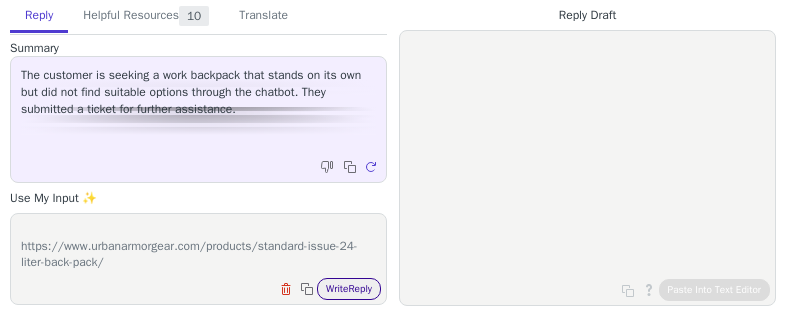 type on "we have a 24L backpack, linked below, unfortunately it has not been tested for healthcare environments:
https://www.urbanarmorgear.com/products/standard-issue-24-liter-back-pack/" 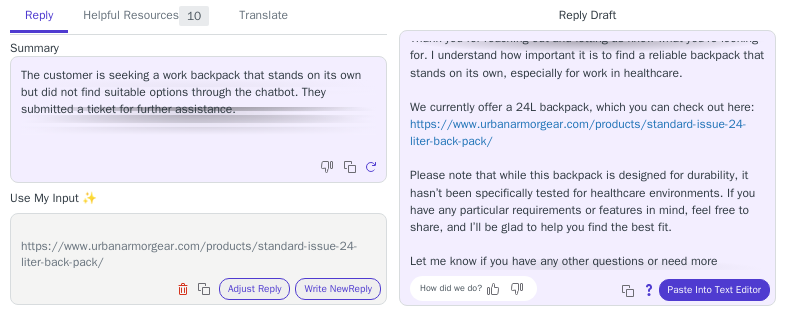 scroll, scrollTop: 96, scrollLeft: 0, axis: vertical 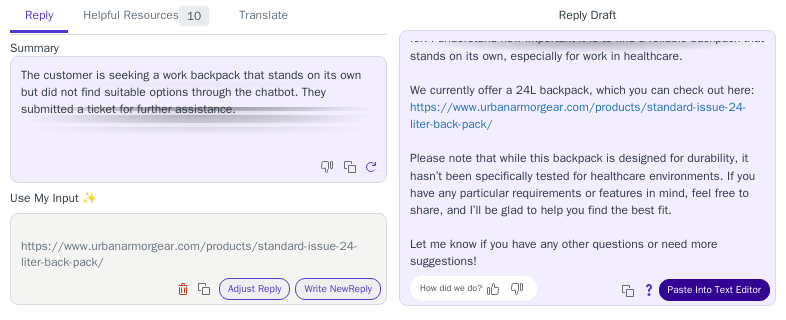 click on "Paste Into Text Editor" at bounding box center (714, 290) 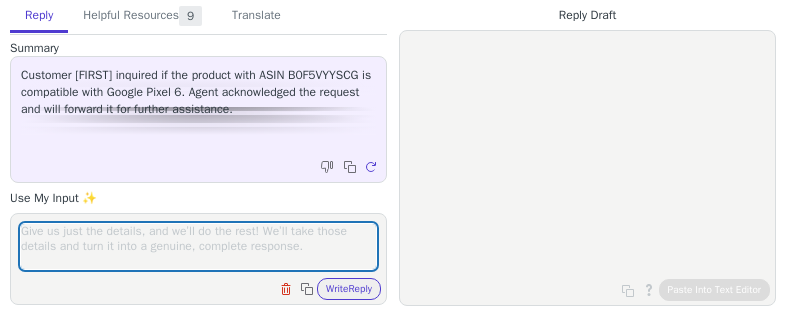 scroll, scrollTop: 0, scrollLeft: 0, axis: both 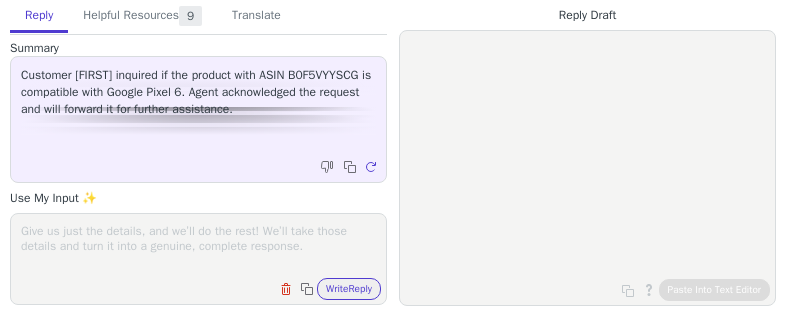 click at bounding box center (198, 246) 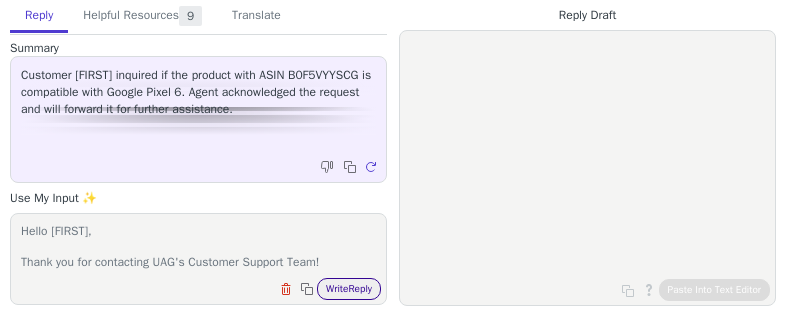 scroll, scrollTop: 93, scrollLeft: 0, axis: vertical 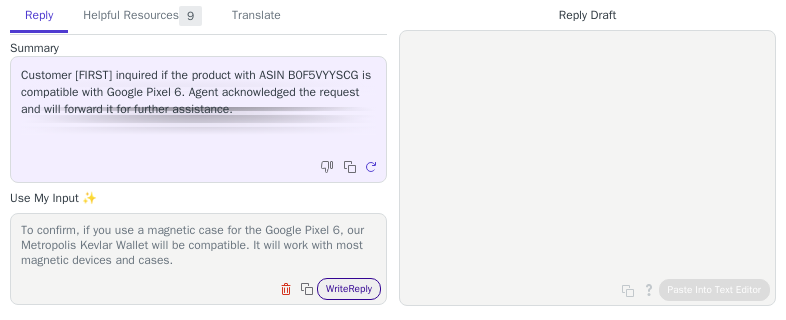 type on "Hello Ryan,
Thank you for contacting UAG's Customer Support Team!
To confirm, if you use a magnetic case for the Google Pixel 6, our Metropolis Kevlar Wallet will be compatible. It will work with most magnetic devices and cases." 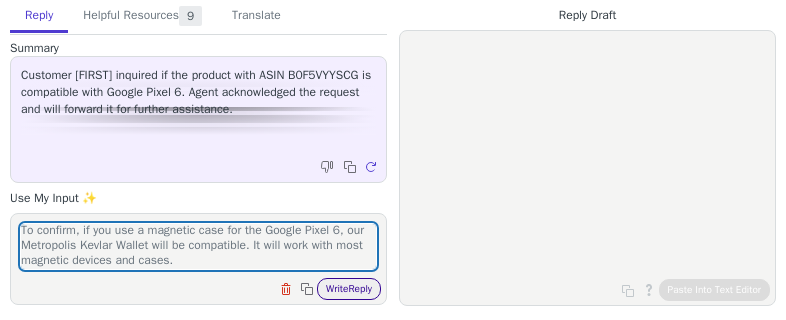 click on "Write  Reply" at bounding box center [349, 289] 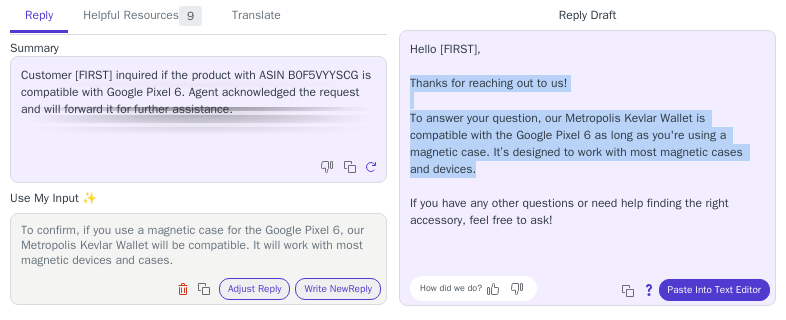 drag, startPoint x: 480, startPoint y: 170, endPoint x: 410, endPoint y: 79, distance: 114.80853 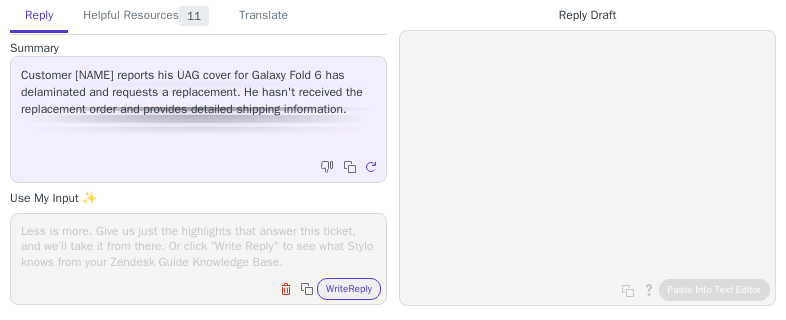 scroll, scrollTop: 0, scrollLeft: 0, axis: both 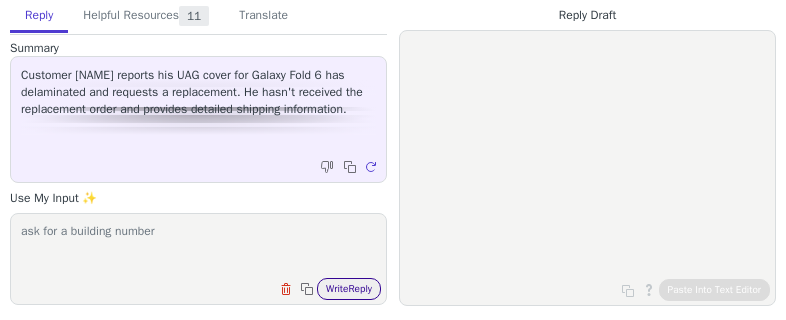 type on "ask for a building number" 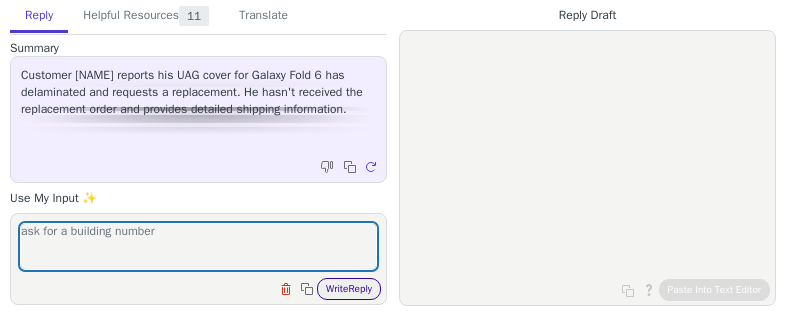 click on "Write  Reply" at bounding box center [349, 289] 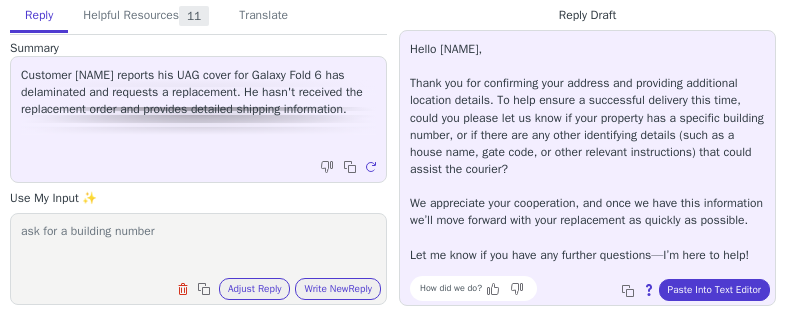 scroll, scrollTop: 0, scrollLeft: 0, axis: both 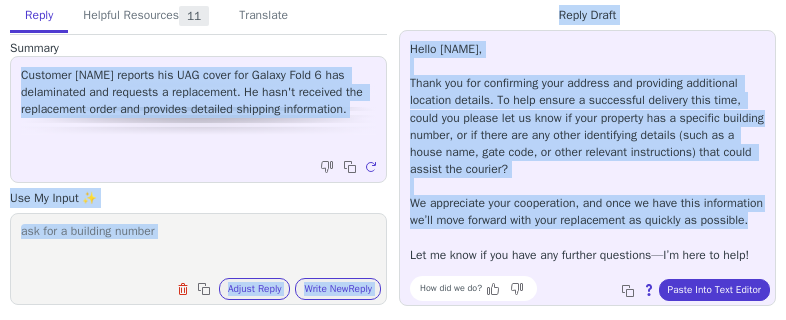 drag, startPoint x: 531, startPoint y: 235, endPoint x: 389, endPoint y: 43, distance: 238.80536 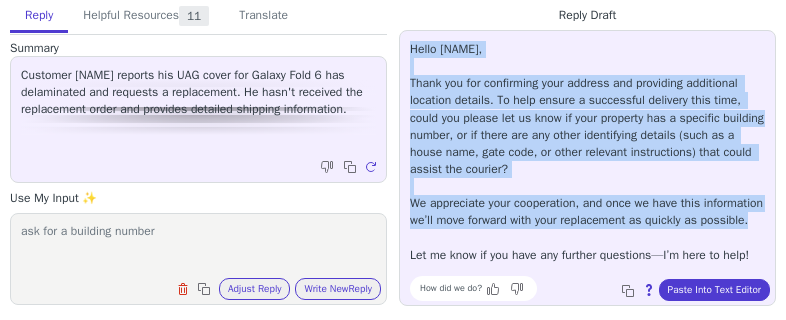 drag, startPoint x: 525, startPoint y: 240, endPoint x: 408, endPoint y: 48, distance: 224.83995 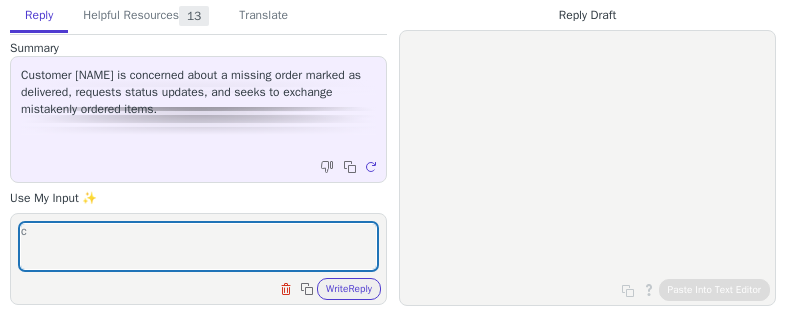 scroll, scrollTop: 0, scrollLeft: 0, axis: both 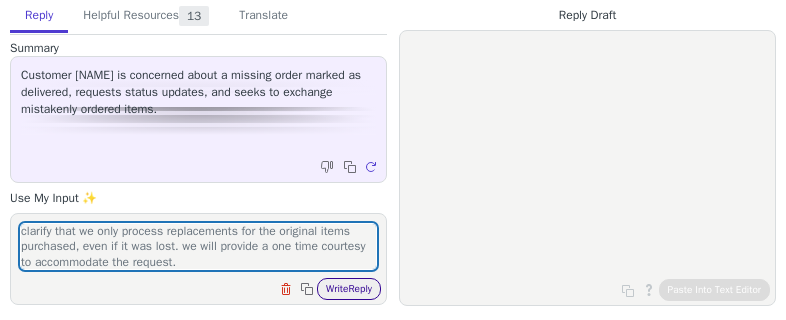 type on "clarify that we only process replacements for the original items purchased, even if it was lost. we will provide a one time courtesy to accommodate the request." 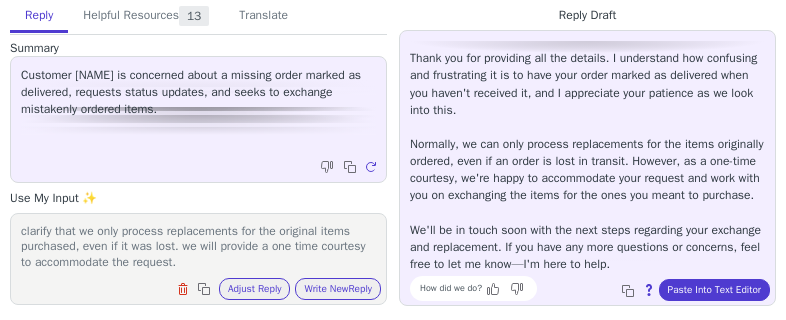 scroll, scrollTop: 45, scrollLeft: 0, axis: vertical 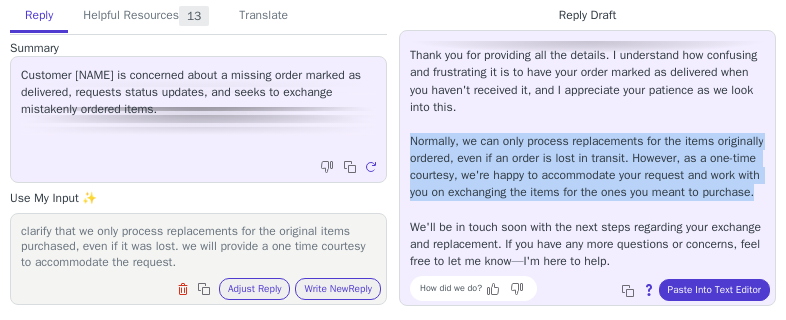 drag, startPoint x: 536, startPoint y: 190, endPoint x: 399, endPoint y: 129, distance: 149.96666 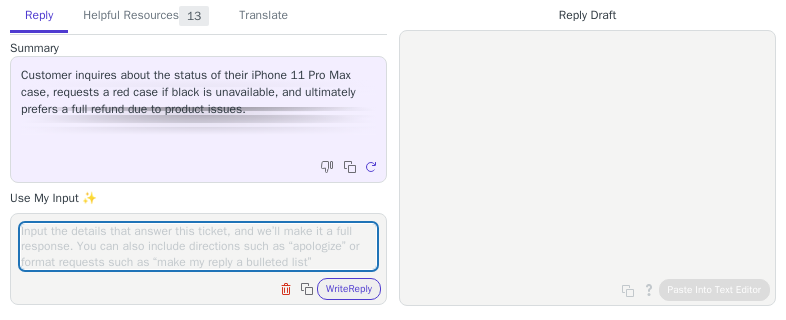 scroll, scrollTop: 0, scrollLeft: 0, axis: both 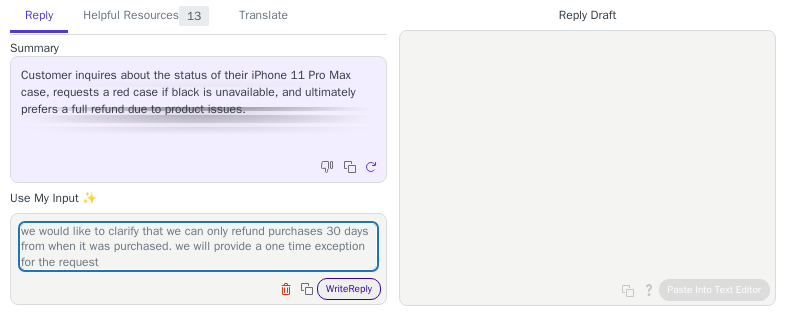 type on "we would like to clarify that we can only refund purchases 30 days from when it was purchased. we will provide a one time exception for the request" 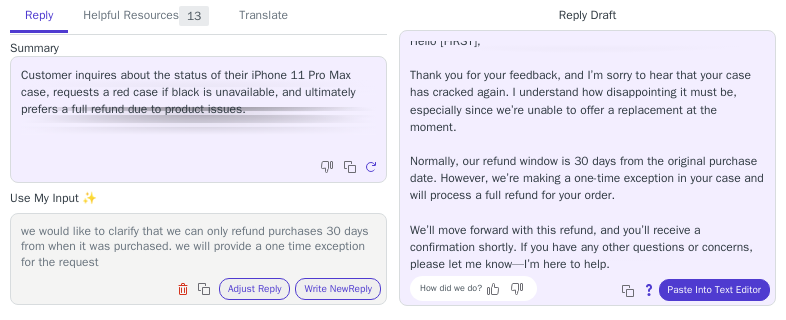 scroll, scrollTop: 10, scrollLeft: 0, axis: vertical 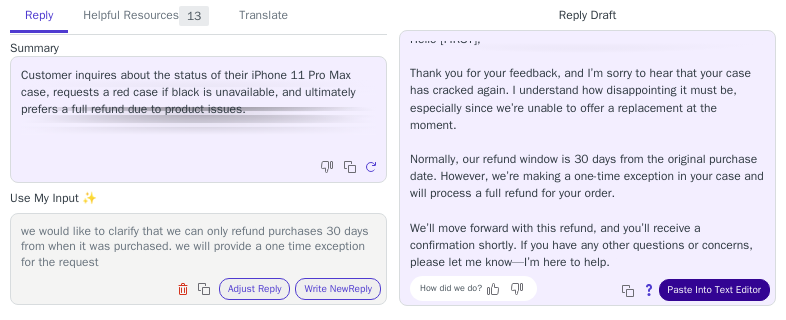 click on "Paste Into Text Editor" at bounding box center [714, 290] 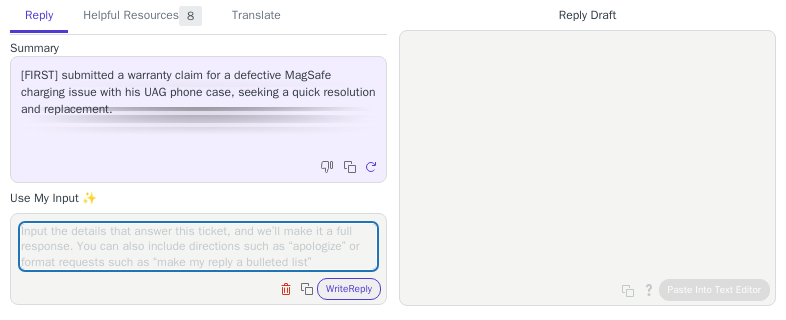 scroll, scrollTop: 0, scrollLeft: 0, axis: both 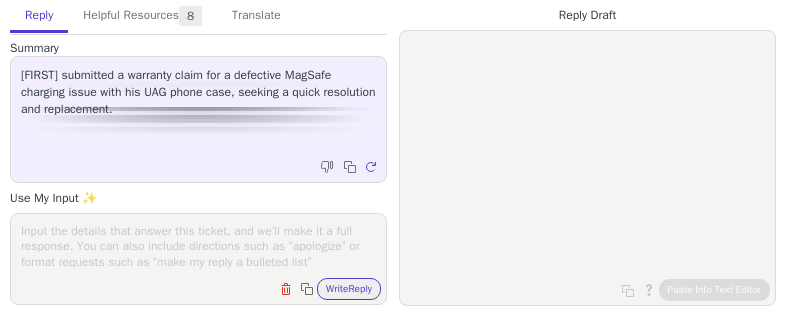 click on "Clear field Copy to clipboard Write  Reply" at bounding box center (198, 259) 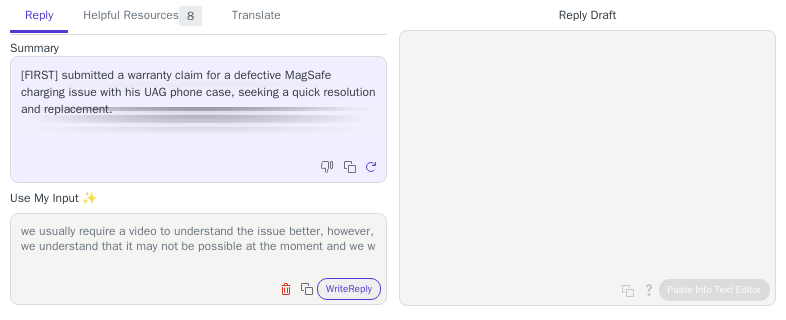 scroll, scrollTop: 0, scrollLeft: 0, axis: both 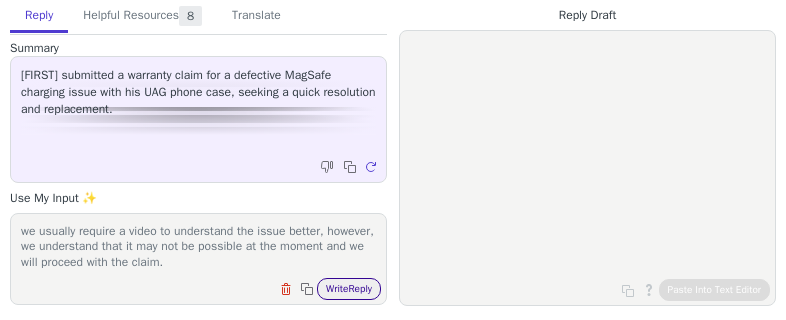 type on "we usually require a video to understand the issue better, however, we understand that it may not be possible at the moment and we will proceed with the claim." 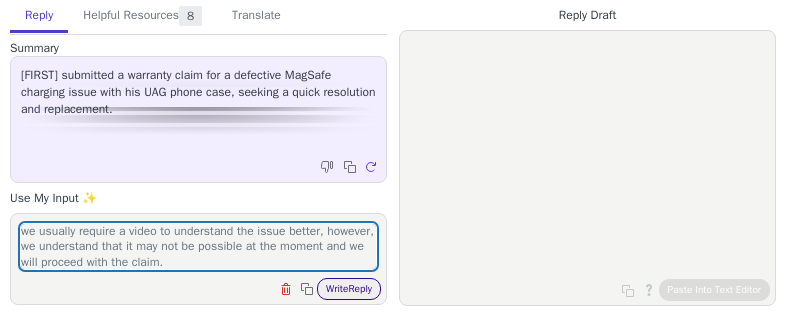 click on "Write  Reply" at bounding box center [349, 289] 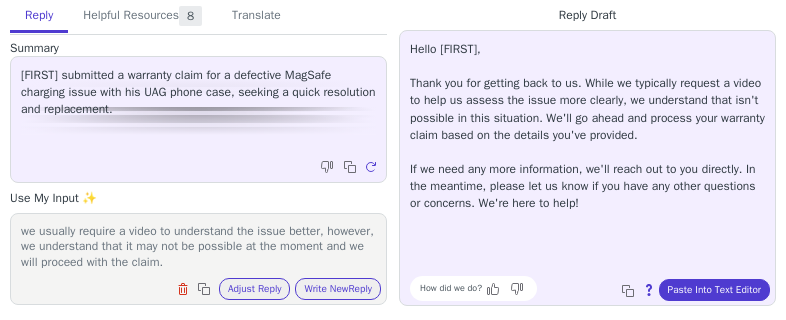 click on "Hello [FIRST], Thank you for getting back to us. While we typically request a video to help us assess the issue more clearly, we understand that isn't possible in this situation. We'll go ahead and process your warranty claim based on the details you've provided. If we need any more information, we'll reach out to you directly. In the meantime, please let us know if you have any other questions or concerns. We're here to help! How did we do?   Copy to clipboard About this reply Paste Into Text Editor" at bounding box center [587, 126] 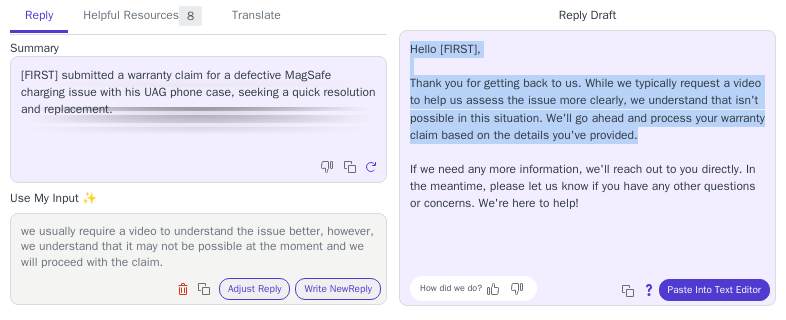 drag, startPoint x: 710, startPoint y: 137, endPoint x: 398, endPoint y: 49, distance: 324.1728 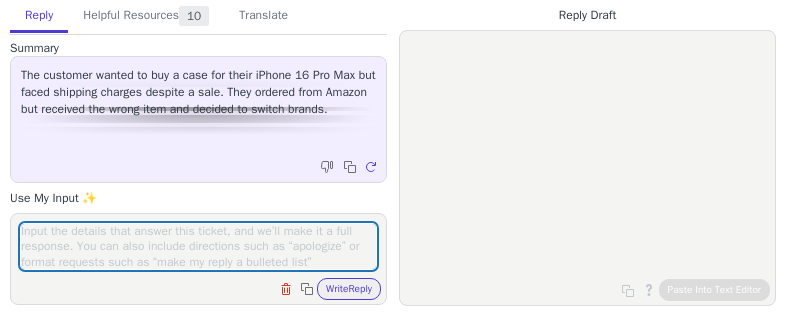 scroll, scrollTop: 0, scrollLeft: 0, axis: both 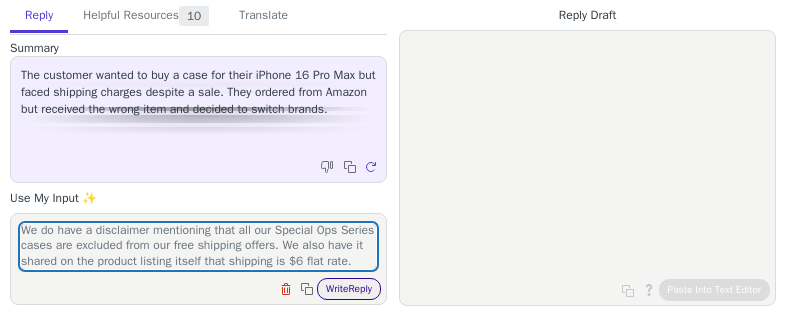 type on "Hello [NAME],
We do have a disclaimer mentioning that all our Special Ops Series cases are excluded from our free shipping offers. We also have it shared on the product listing itself that shipping is $6 flat rate." 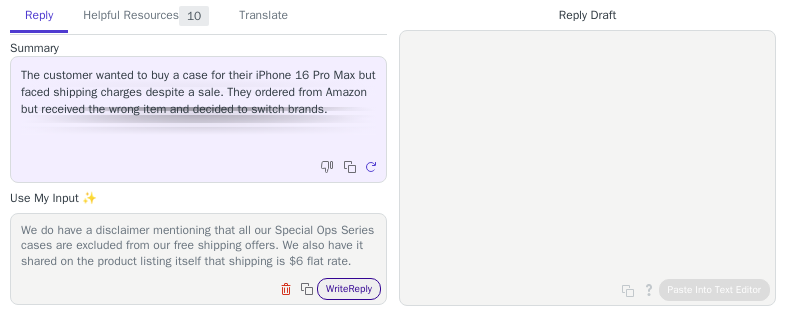 click on "Write  Reply" at bounding box center [349, 289] 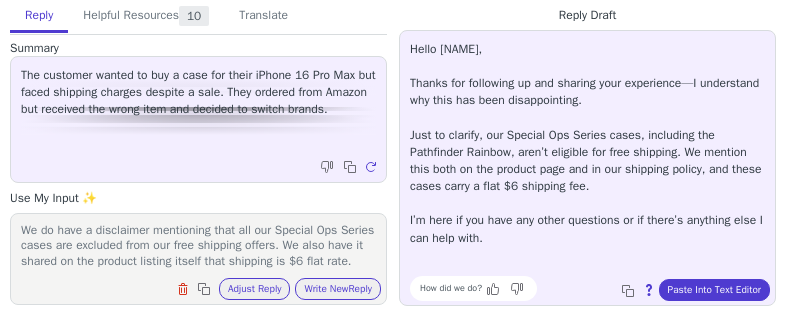 click on "Hello [NAME], Thanks for following up and sharing your experience—I understand why this has been disappointing. Just to clarify, our Special Ops Series cases, including the Pathfinder Rainbow, aren’t eligible for free shipping. We mention this both on the product page and in our shipping policy, and these cases carry a flat $6 shipping fee. I’m here if you have any other questions or if there’s anything else I can help with." at bounding box center (587, 144) 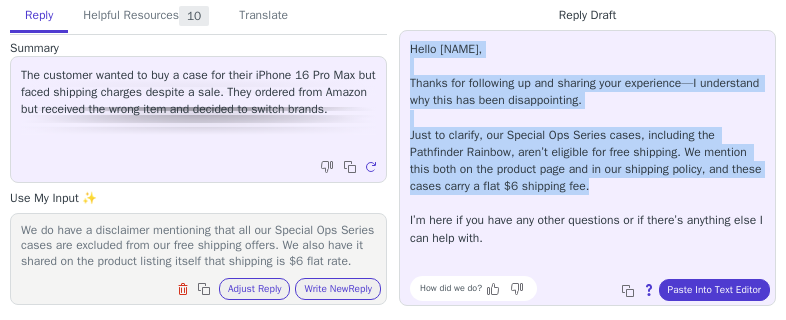 drag, startPoint x: 539, startPoint y: 145, endPoint x: 398, endPoint y: 40, distance: 175.80103 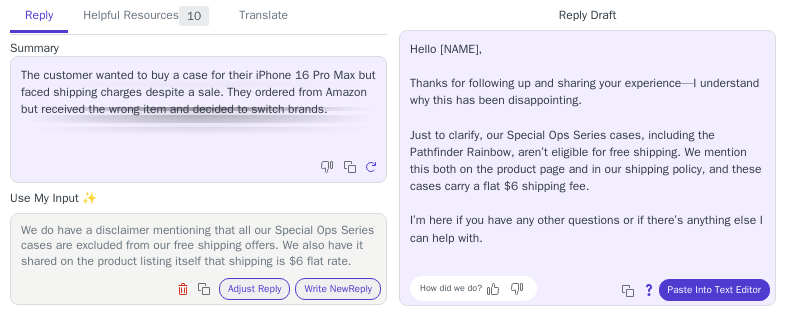 click on "Reply Helpful Resources  10   Translate Summary The customer wanted to buy a case for their iPhone 16 Pro Max but faced shipping charges despite a sale. They ordered from Amazon but received the wrong item and decided to switch brands. Copy to clipboard Regenerate Use My Input ✨ Hello [NAME],
We do have a disclaimer mentioning that all our Special Ops Series cases are excluded from our free shipping offers. We also have it shared on the product listing itself that shipping is $6 flat rate.
Clear field Copy to clipboard Adjust Reply Use input to adjust reply draft Write New  Reply Knowledge Base Articles   5 Regenerate Tickets   2 Regenerate Macros   3 Regenerate From Detected Language Czech English (United States) Danish Dutch French French (Canada) German Italian Japanese Korean Norwegian Polish Portuguese Portuguese (Brazil) Slovak Spanish Swedish To Czech English (United States) Danish Dutch French French (Canada) German Italian Japanese Korean Norwegian Polish Portuguese Portuguese (Brazil) Slovak" at bounding box center [198, 153] 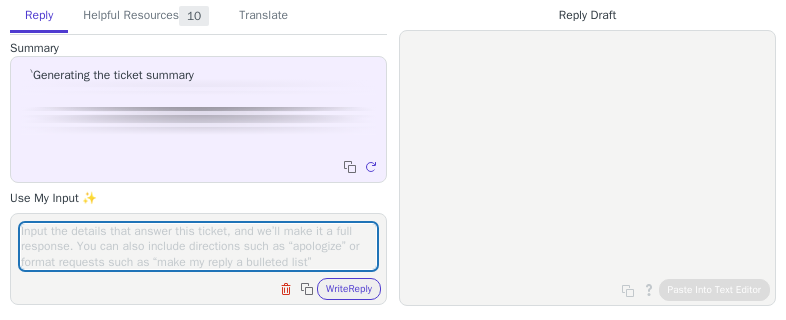 scroll, scrollTop: 0, scrollLeft: 0, axis: both 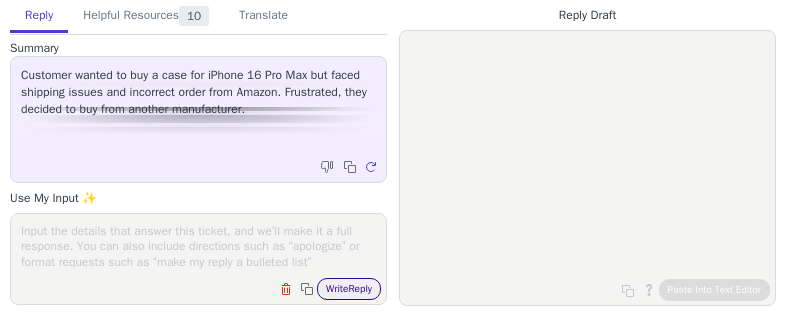 click on "Write  Reply" at bounding box center [349, 289] 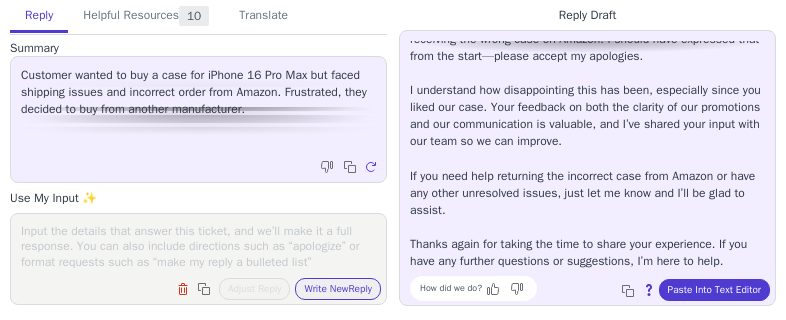 scroll, scrollTop: 0, scrollLeft: 0, axis: both 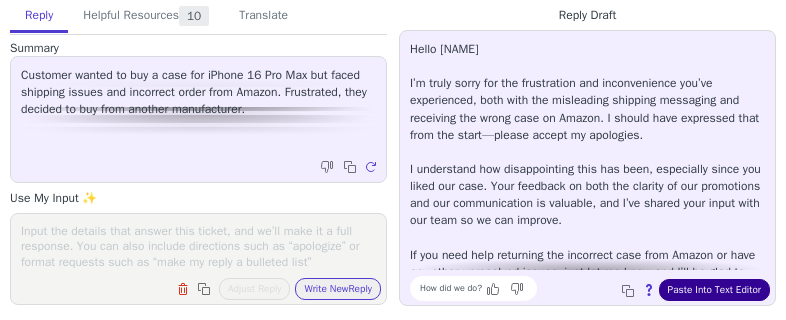 click on "Paste Into Text Editor" at bounding box center (714, 290) 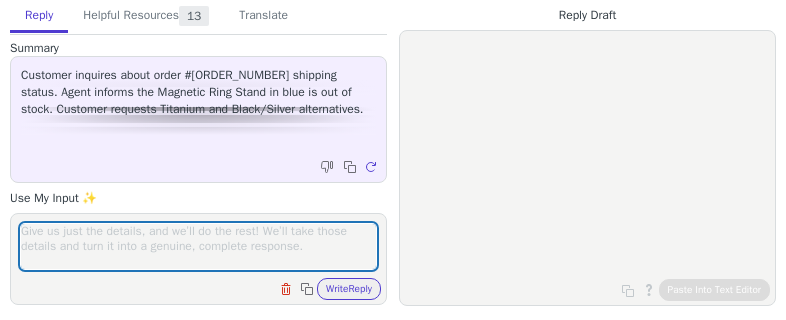 scroll, scrollTop: 0, scrollLeft: 0, axis: both 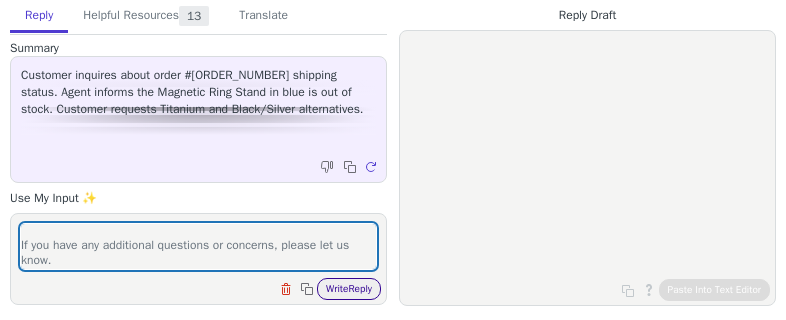 type on "order updated, while we are unable to provide sample items, we will provide an additional $10 discount on the order. Once your order ships, we will send you a follow-up email with tracking information included.
We appreciate your patience!
If you have any additional questions or concerns, please let us know." 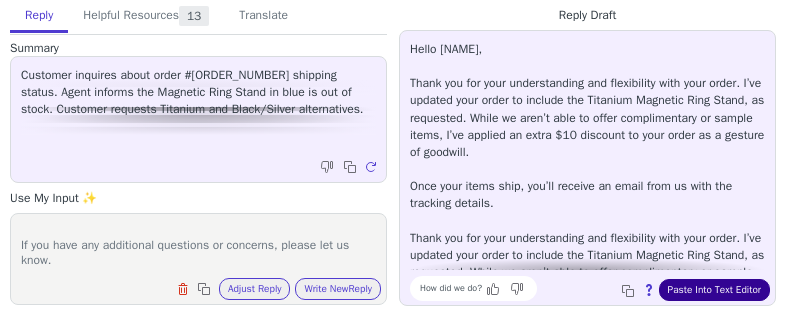click on "Paste Into Text Editor" at bounding box center (714, 290) 